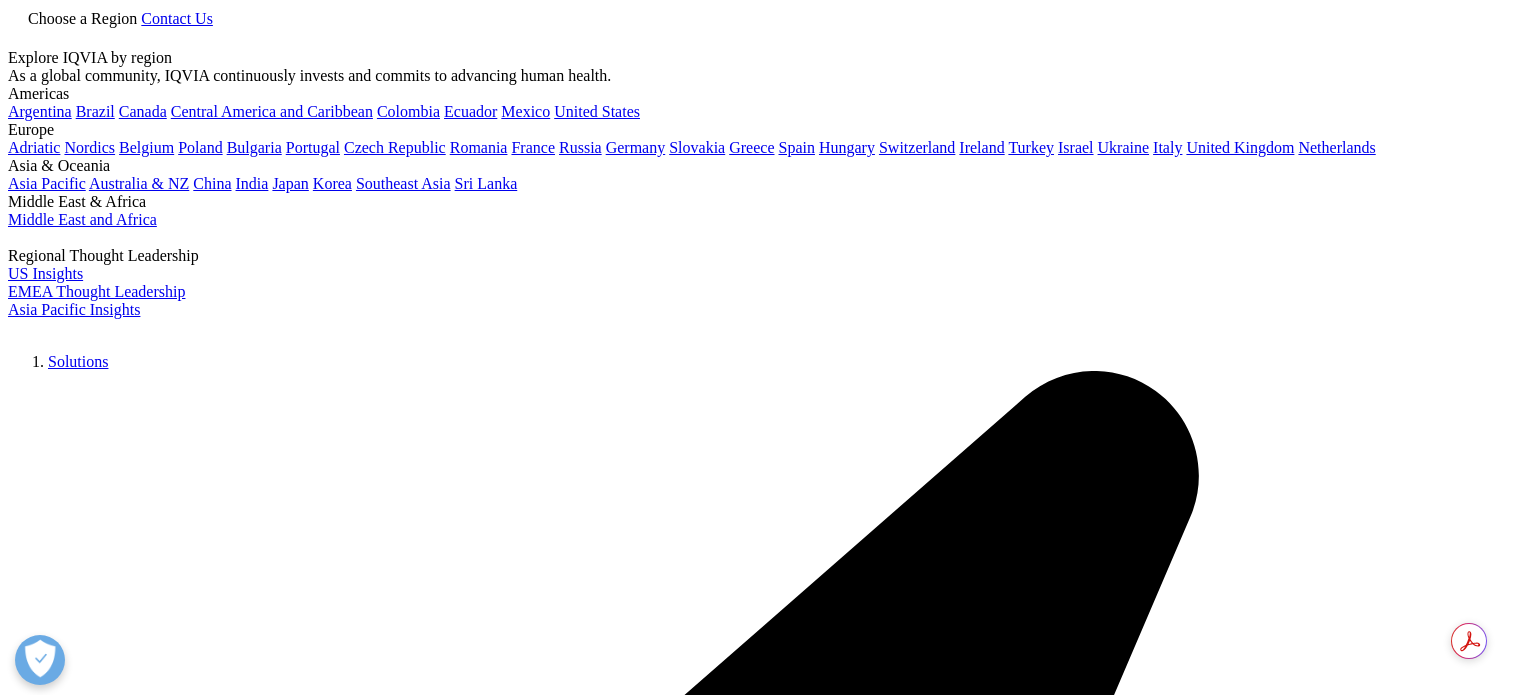 scroll, scrollTop: 0, scrollLeft: 0, axis: both 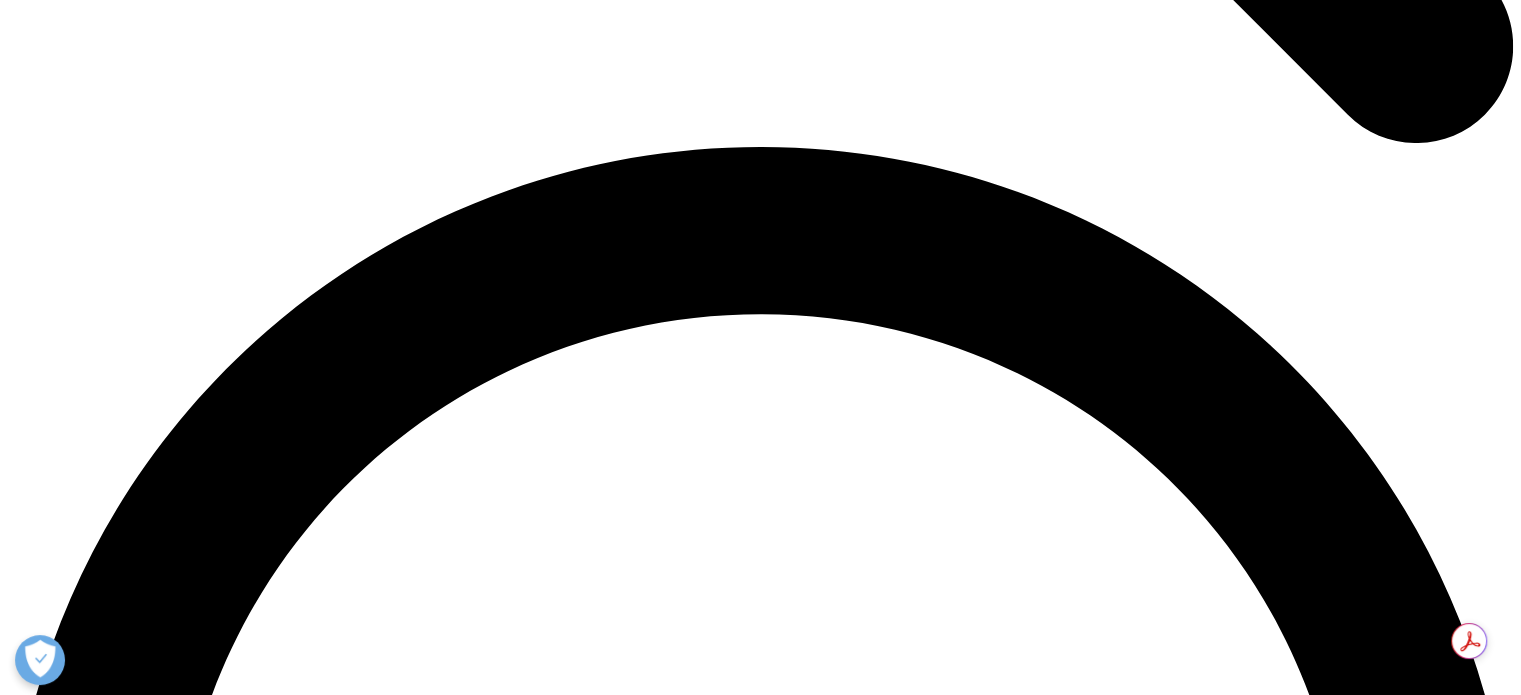 click at bounding box center (39, 24151) 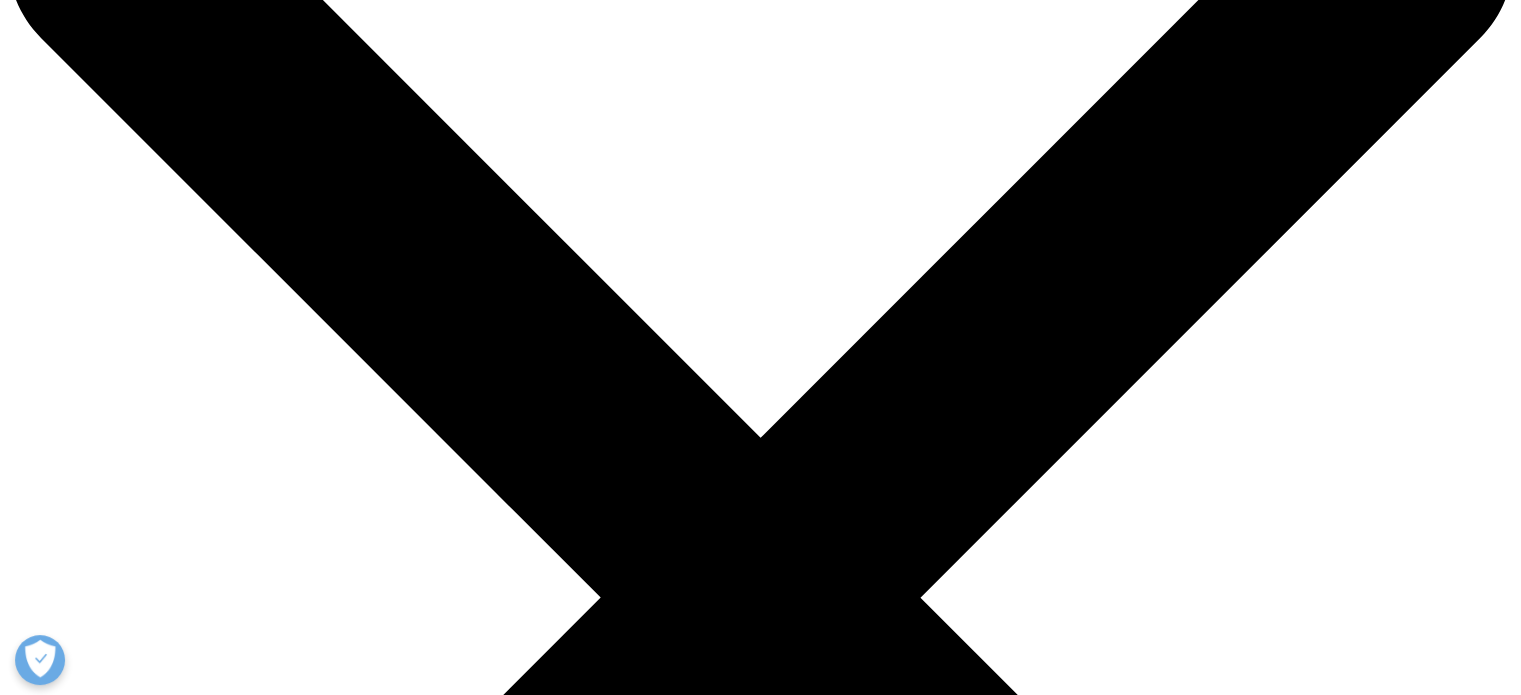 scroll, scrollTop: 0, scrollLeft: 0, axis: both 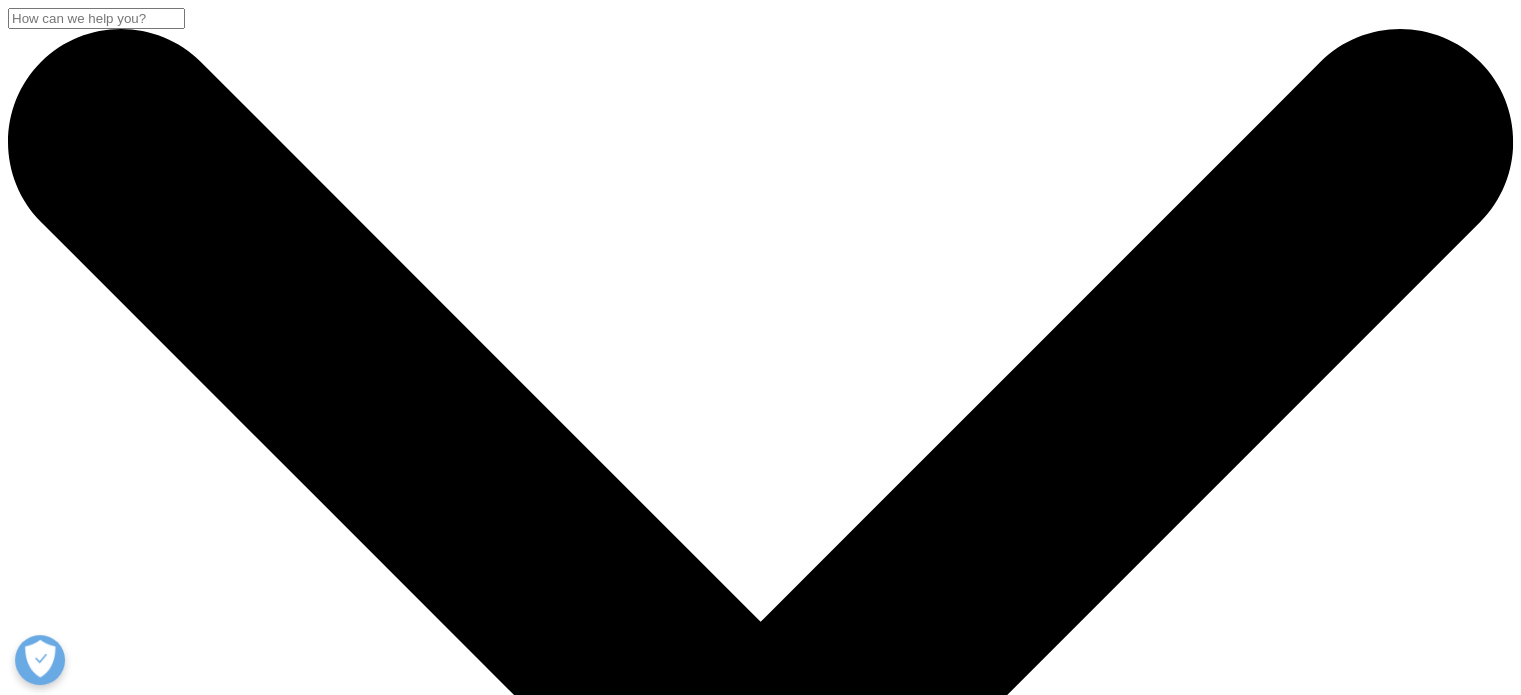 drag, startPoint x: 374, startPoint y: 241, endPoint x: 562, endPoint y: 282, distance: 192.41881 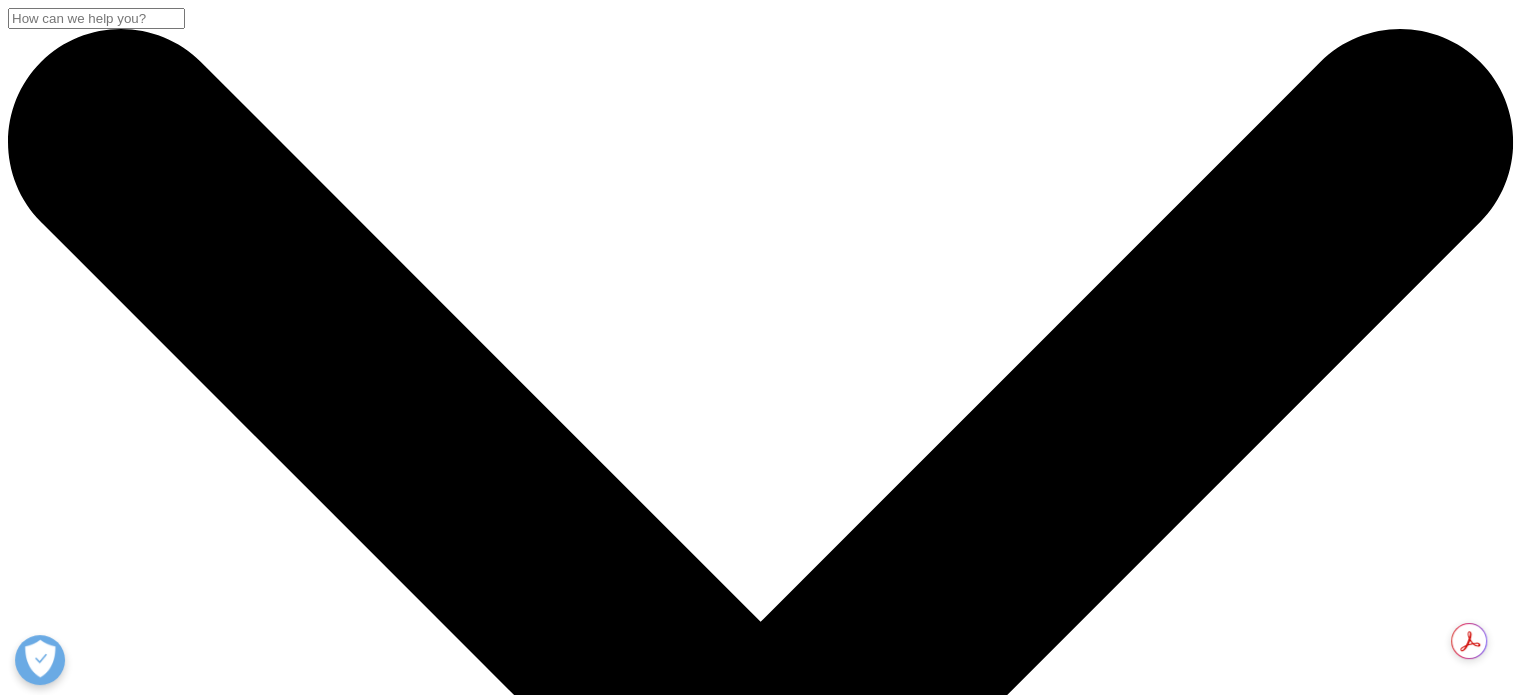 click on "Executive Team" at bounding box center [139, 15623] 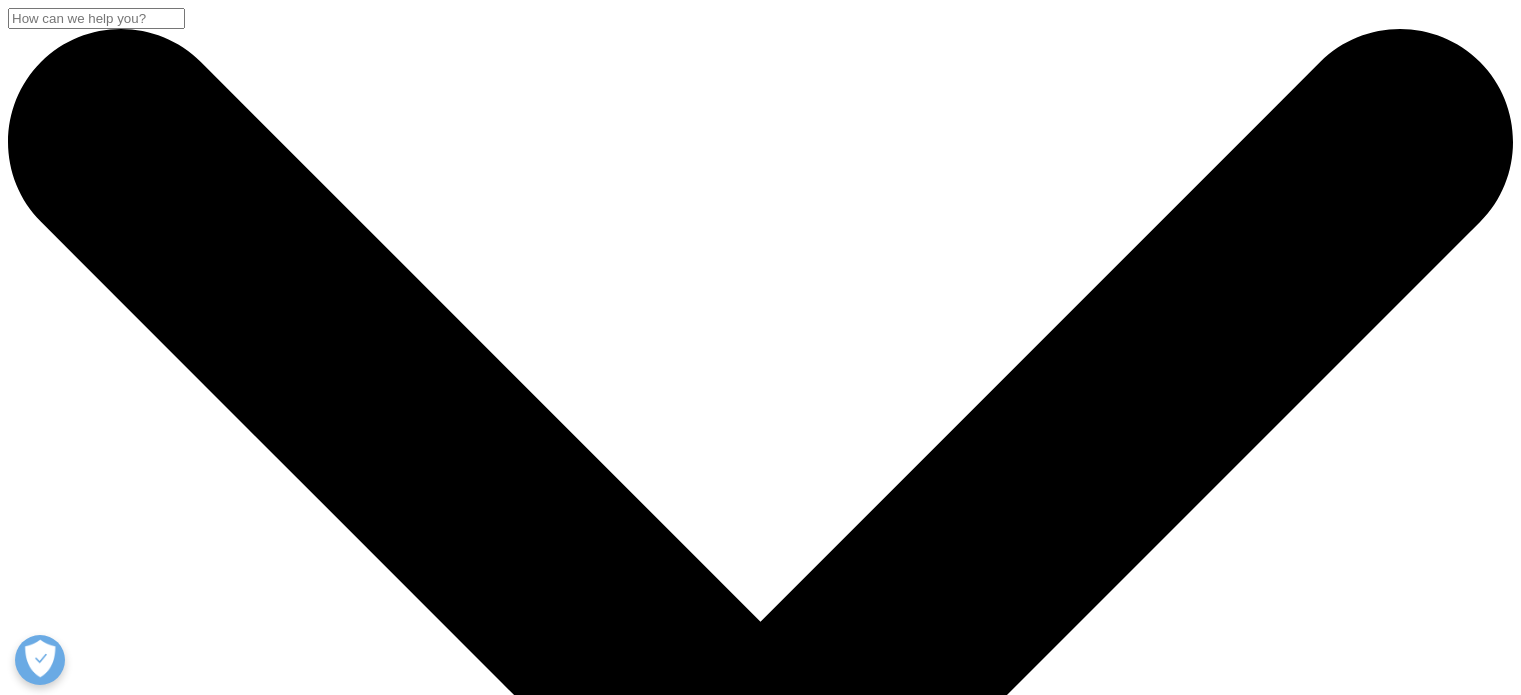 scroll, scrollTop: 0, scrollLeft: 0, axis: both 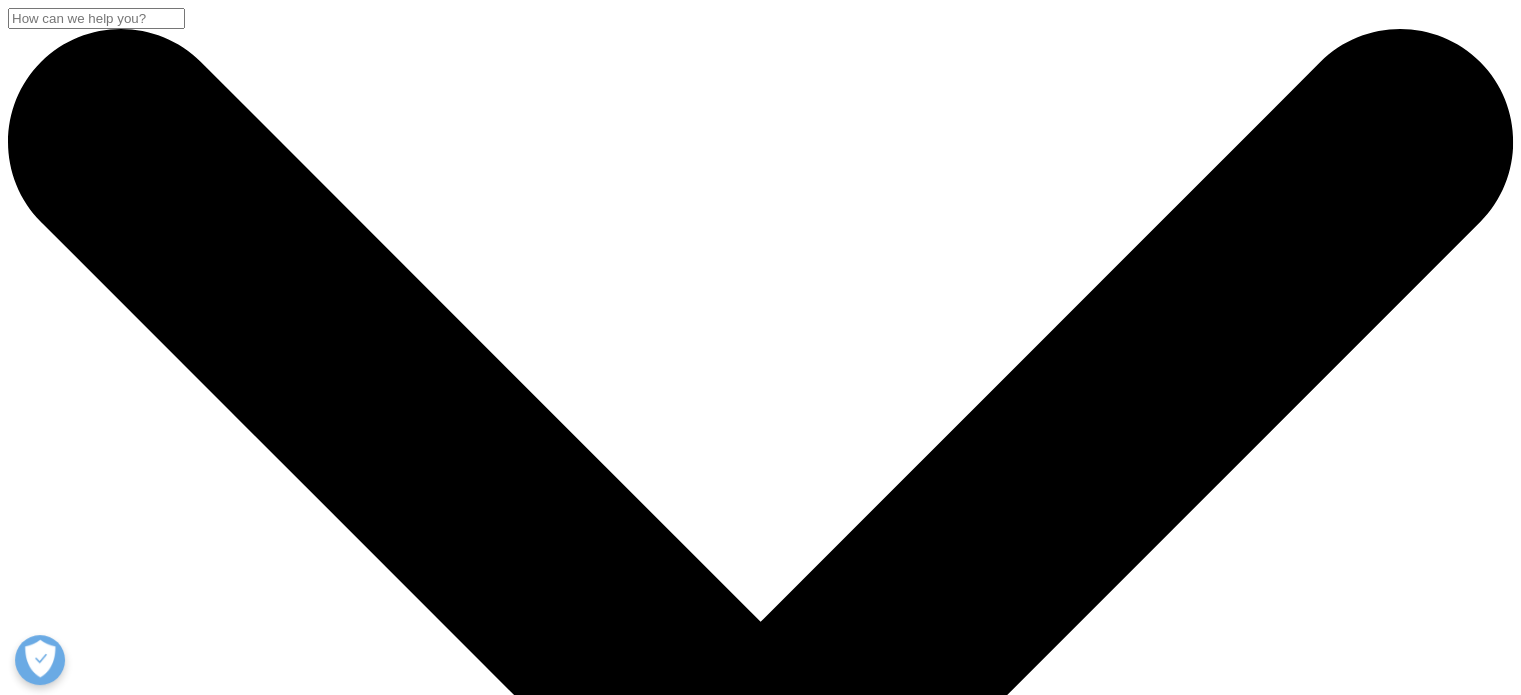 click on "Choose a Region" at bounding box center [82, 4566] 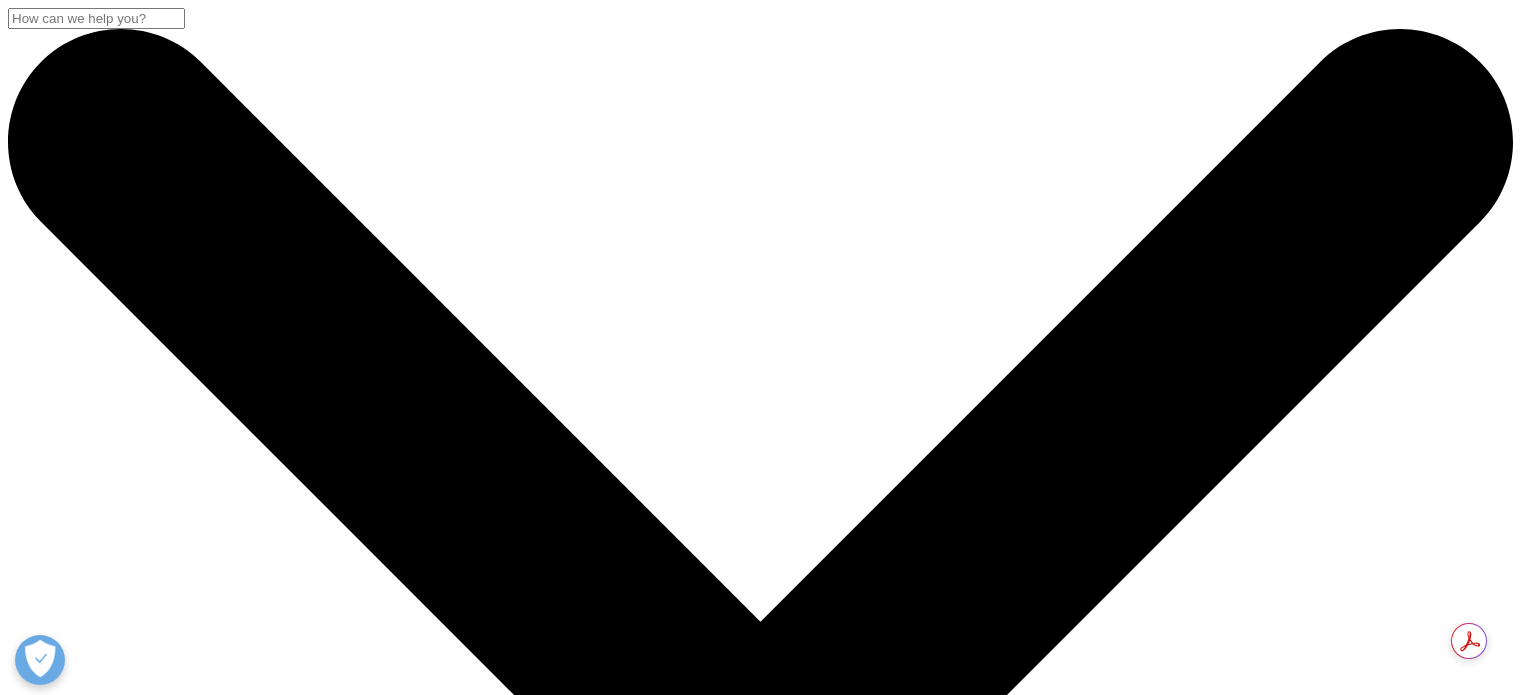 scroll, scrollTop: 0, scrollLeft: 0, axis: both 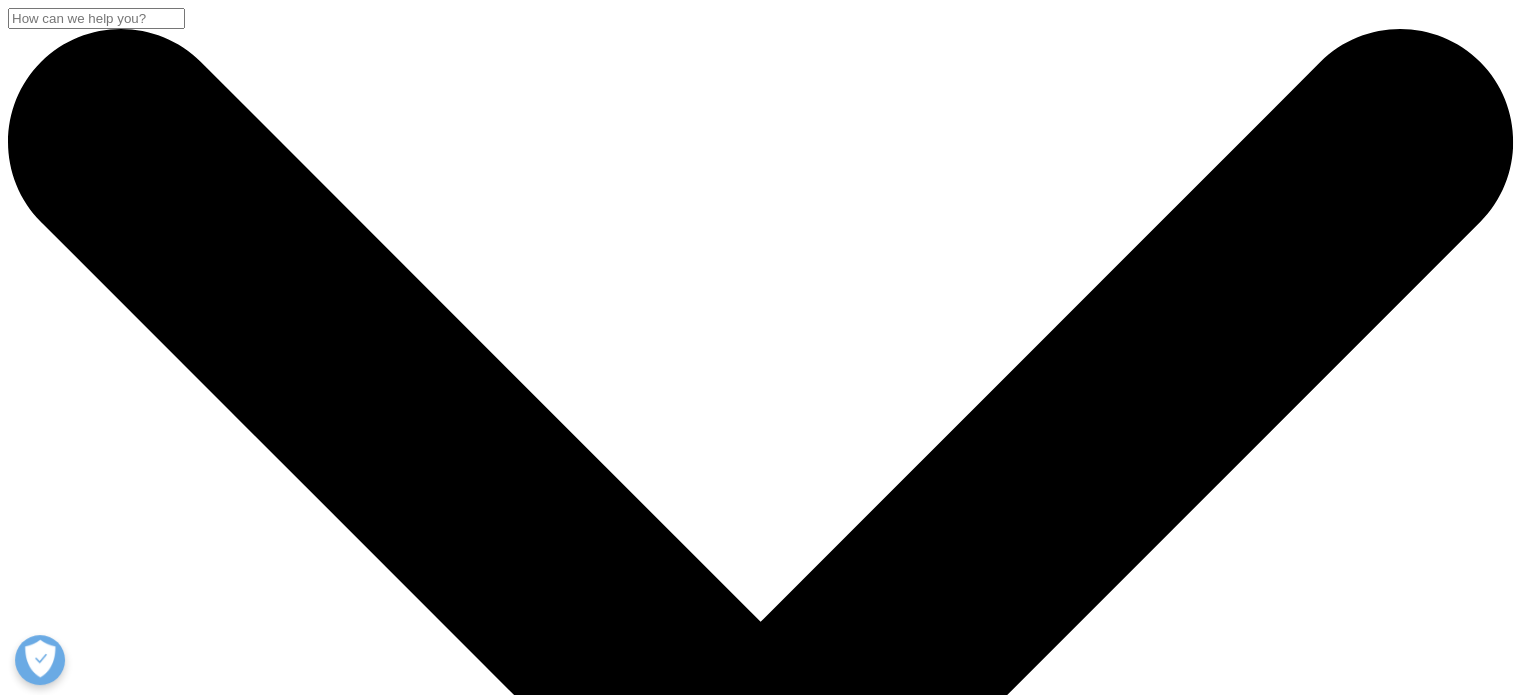 click at bounding box center [141, 4566] 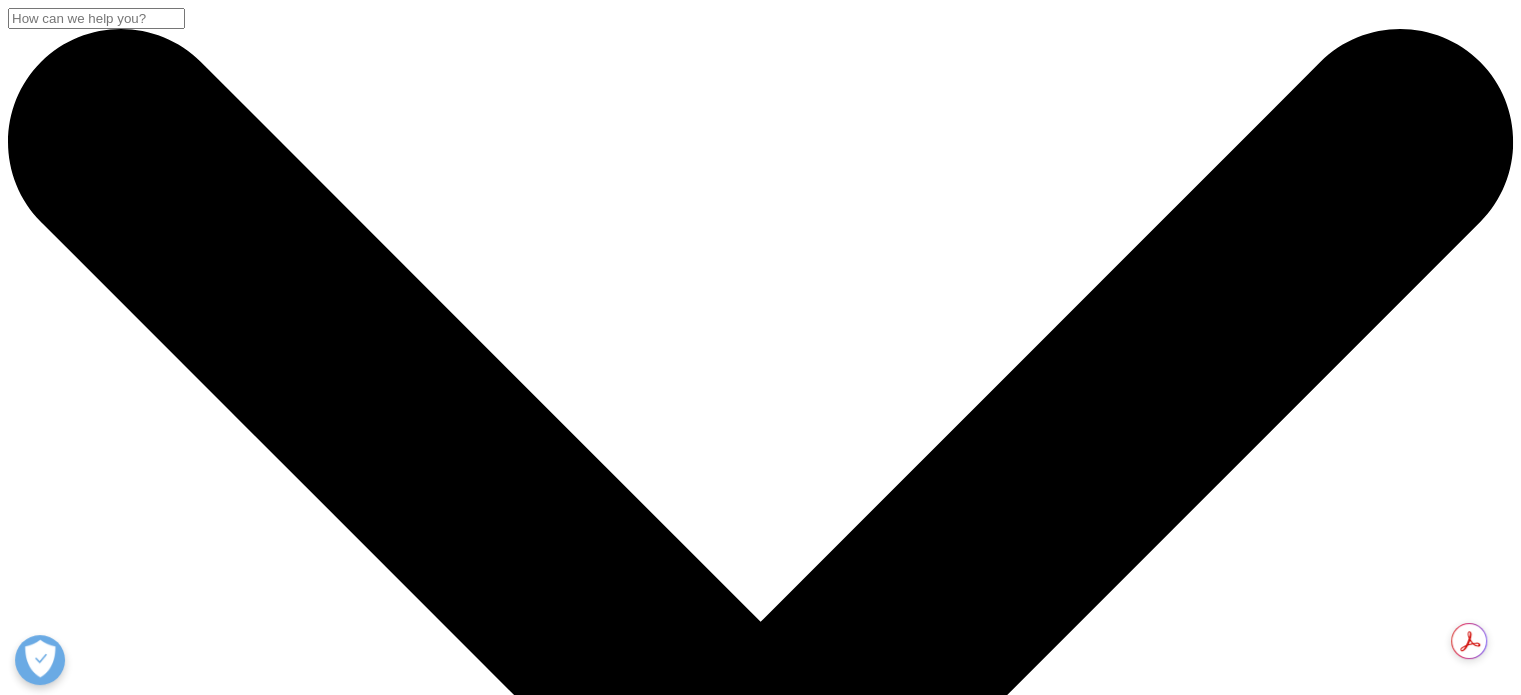 click on "Korea" at bounding box center (332, 4731) 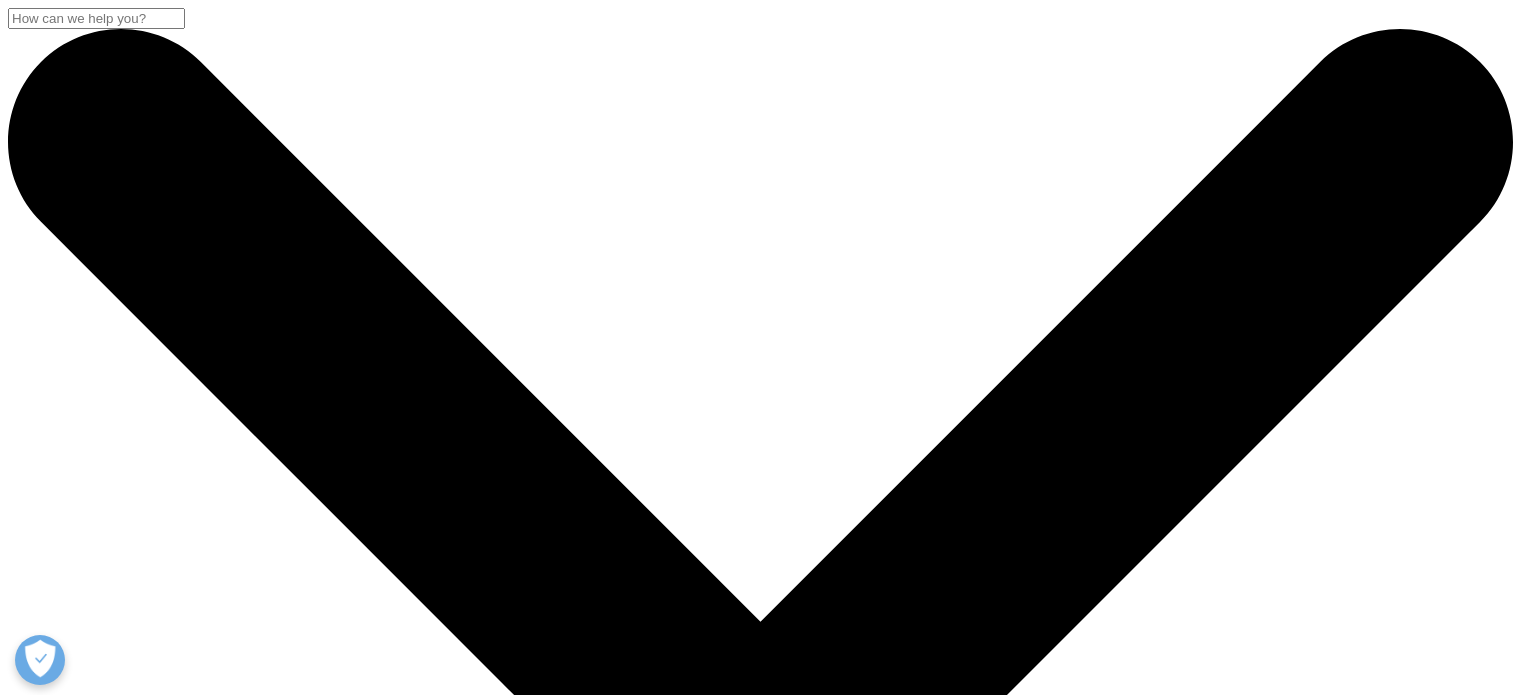 scroll, scrollTop: 0, scrollLeft: 0, axis: both 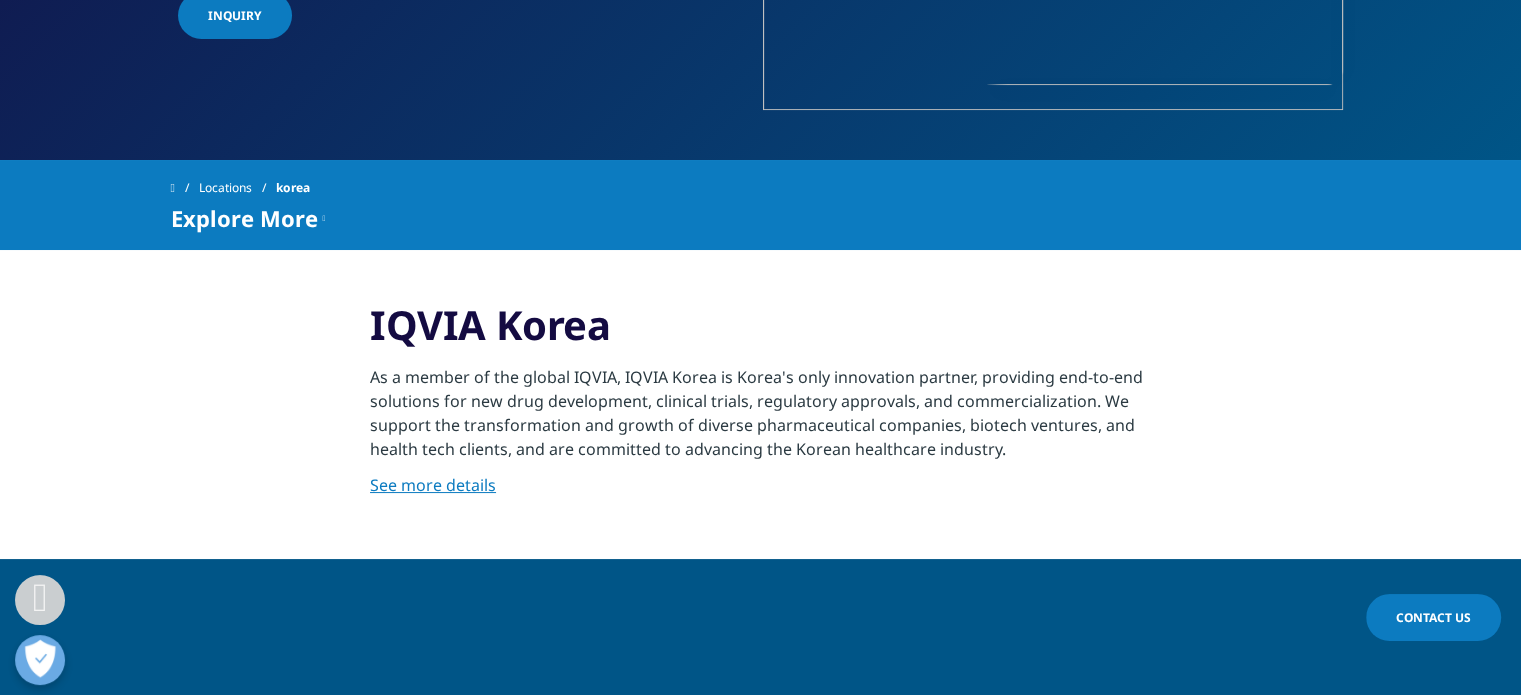 click on "See more details" at bounding box center [433, 485] 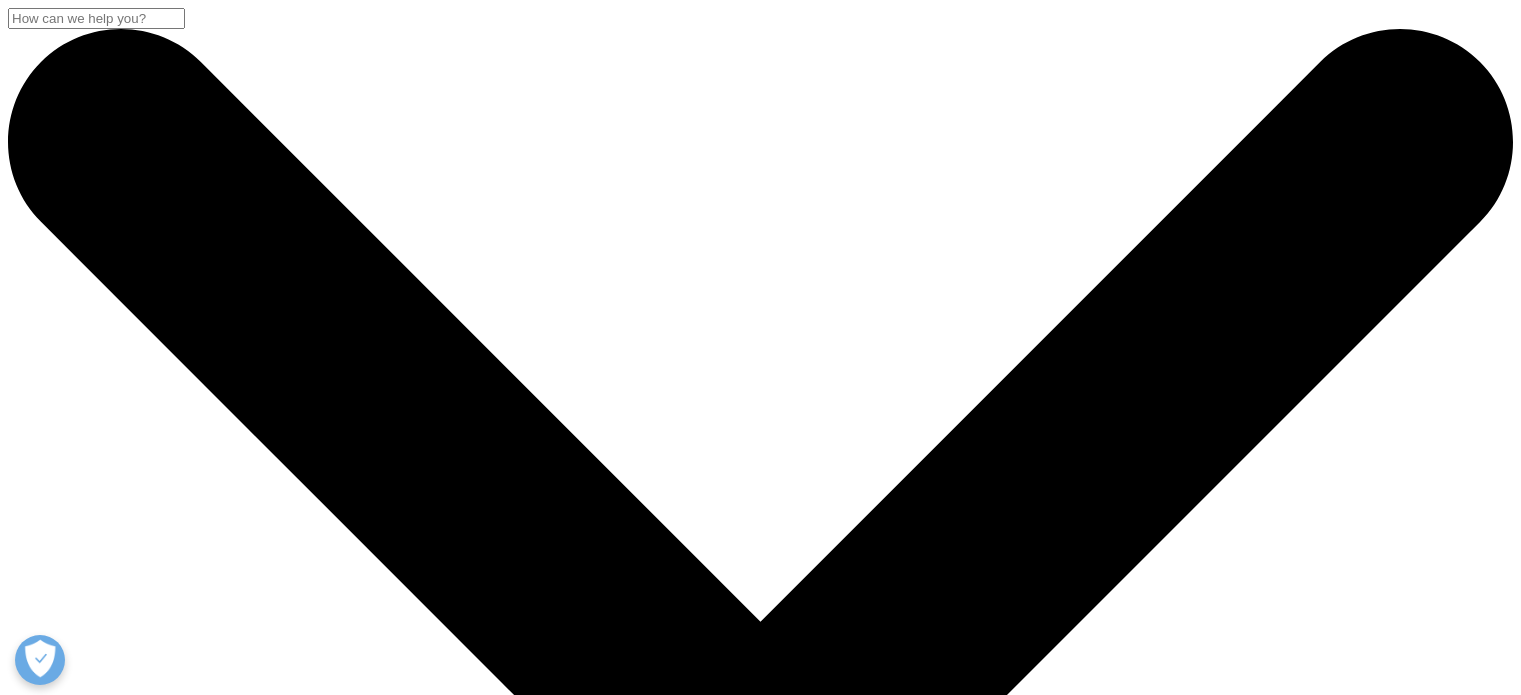 scroll, scrollTop: 0, scrollLeft: 0, axis: both 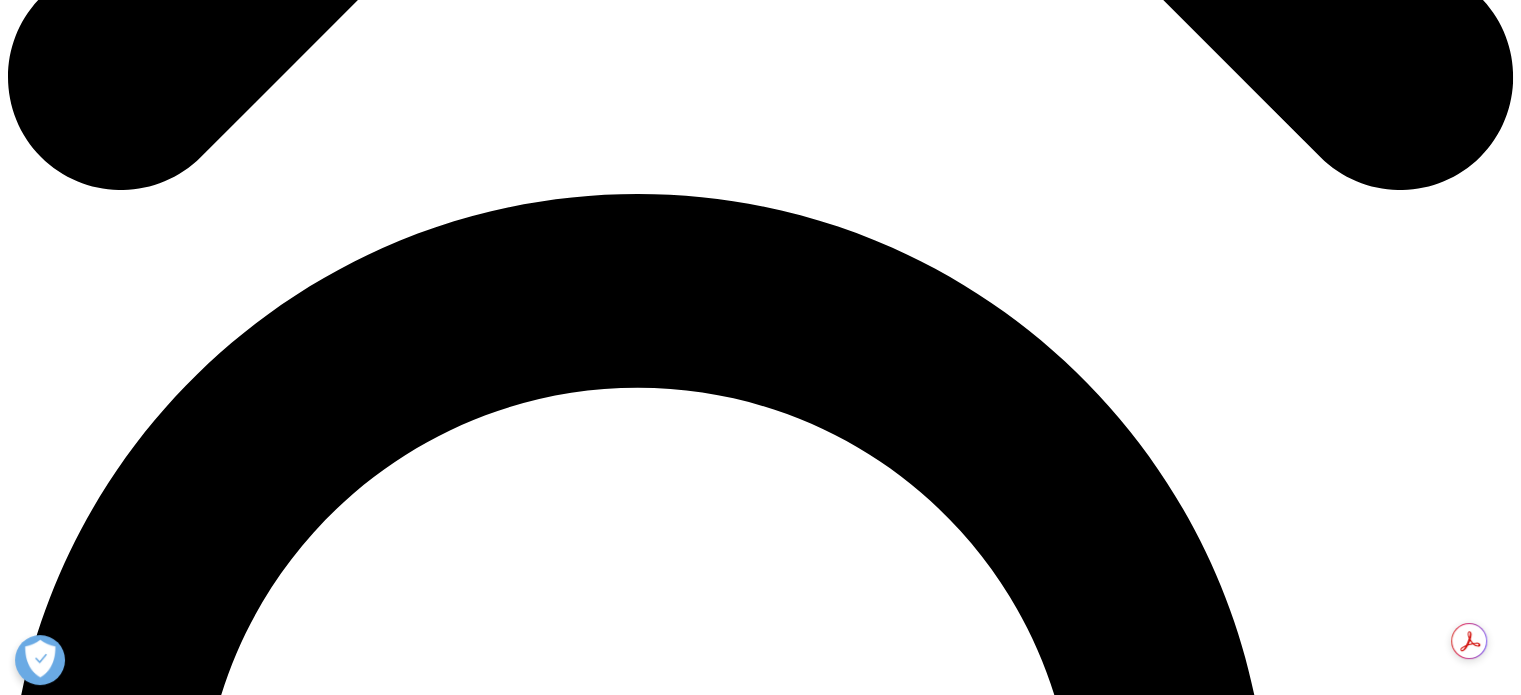click at bounding box center [497, 22958] 